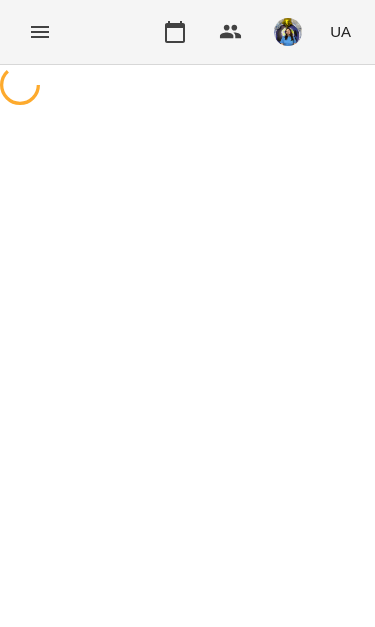 scroll, scrollTop: 0, scrollLeft: 0, axis: both 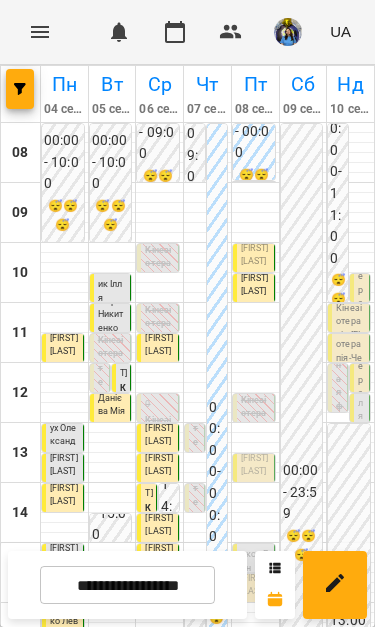 click on "Мельник Ілля" at bounding box center (362, 348) 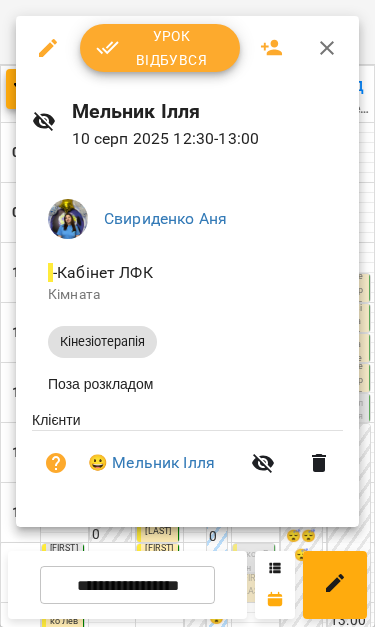 click at bounding box center (187, 313) 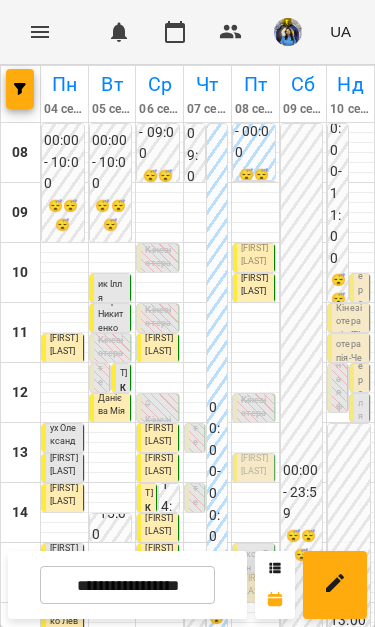 scroll, scrollTop: 181, scrollLeft: 0, axis: vertical 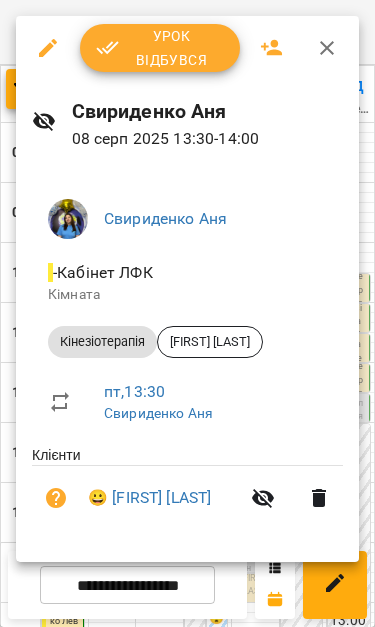 click on "Урок відбувся" at bounding box center [160, 48] 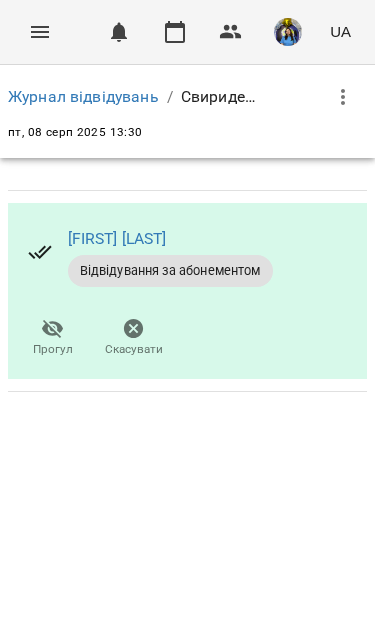 click 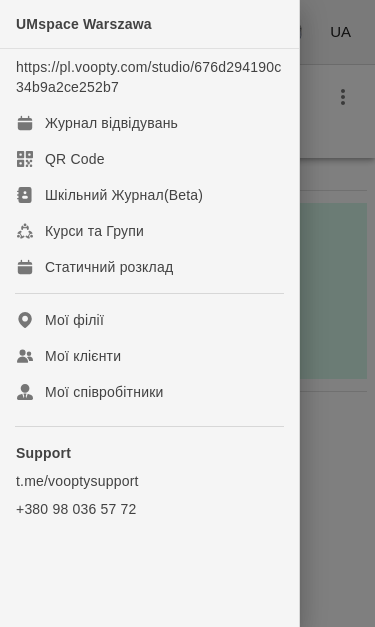 click on "Журнал відвідувань" at bounding box center [111, 123] 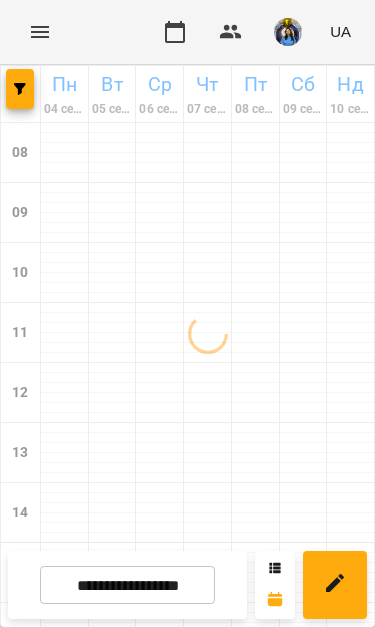 scroll, scrollTop: 0, scrollLeft: 0, axis: both 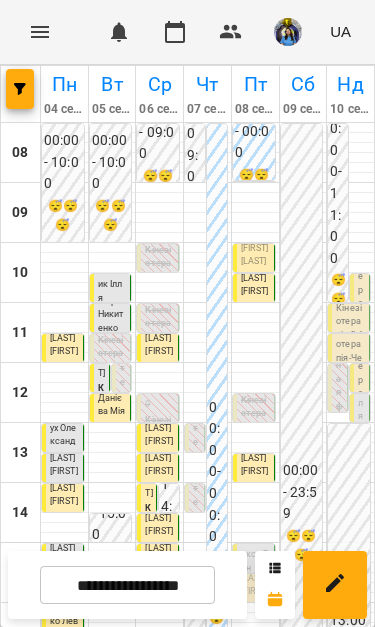 click on "Васильков Рон" at bounding box center [255, 554] 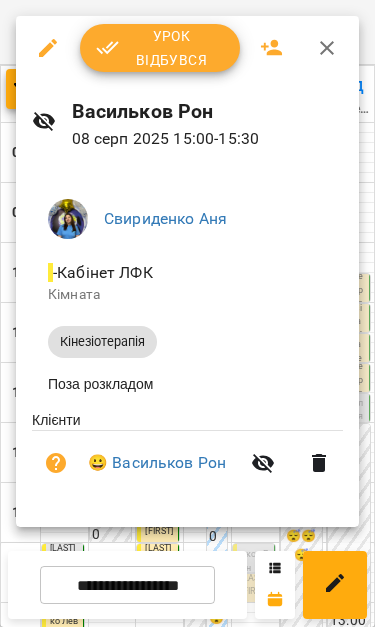 click 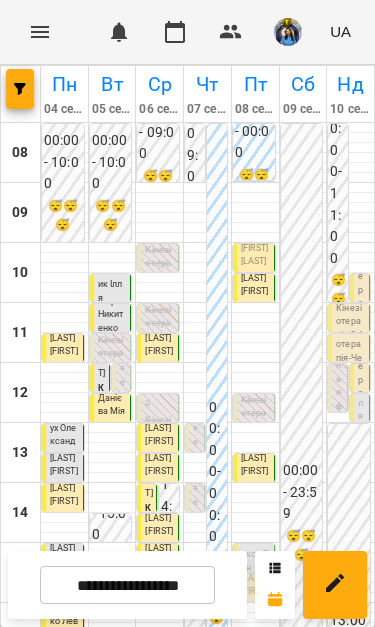 scroll, scrollTop: 341, scrollLeft: 0, axis: vertical 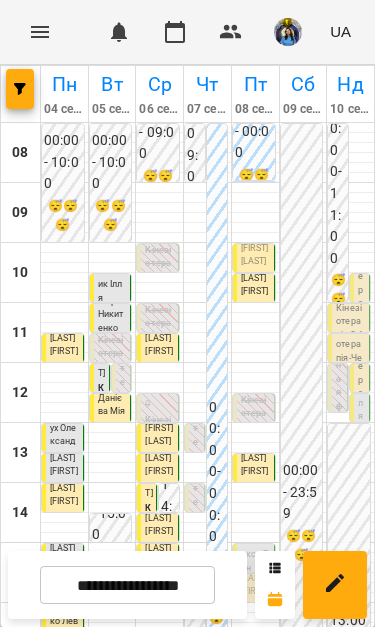 click on "Васильков Рон" at bounding box center [255, 555] 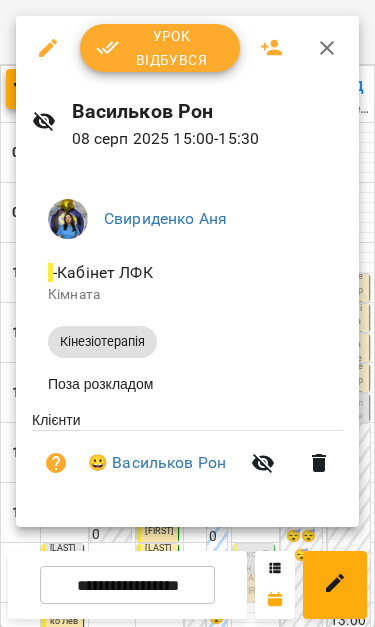 click on "Урок відбувся" at bounding box center [160, 48] 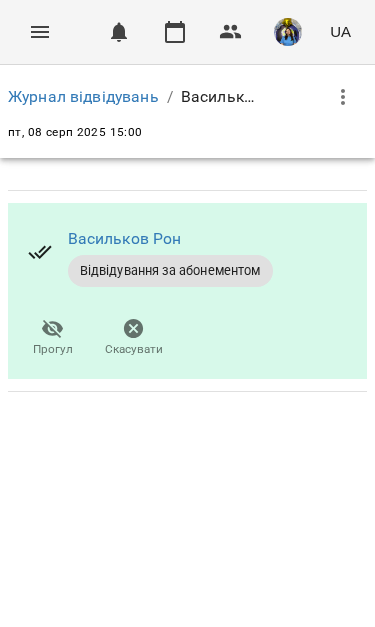 click 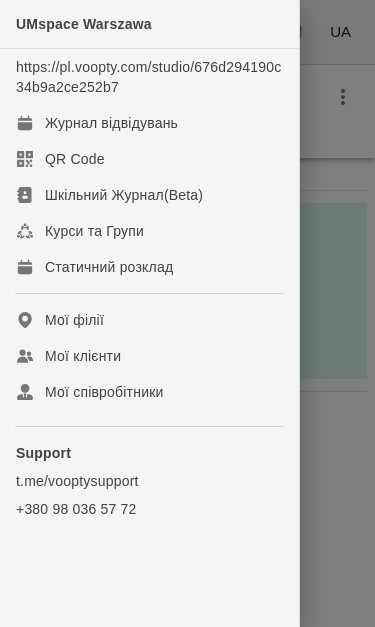 click on "Журнал відвідувань" at bounding box center (149, 123) 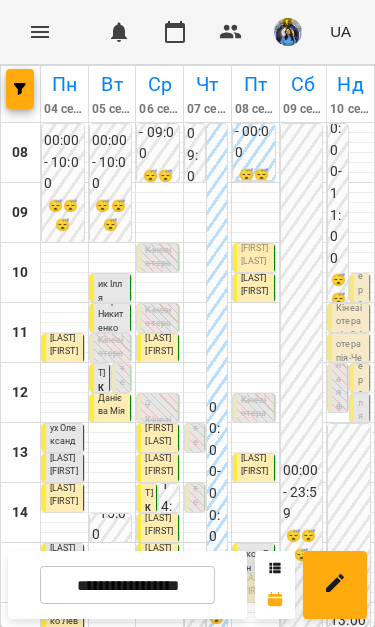 scroll, scrollTop: 306, scrollLeft: 0, axis: vertical 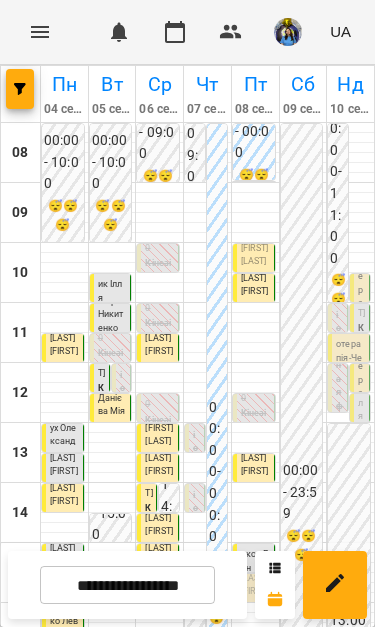 click on "[FIRST] [LAST]" at bounding box center [255, 585] 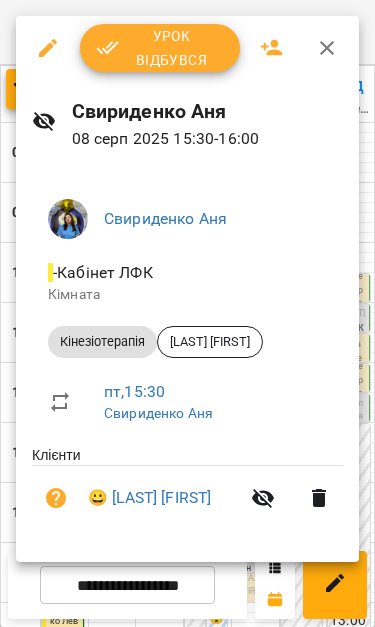 click on "Урок відбувся" at bounding box center (160, 48) 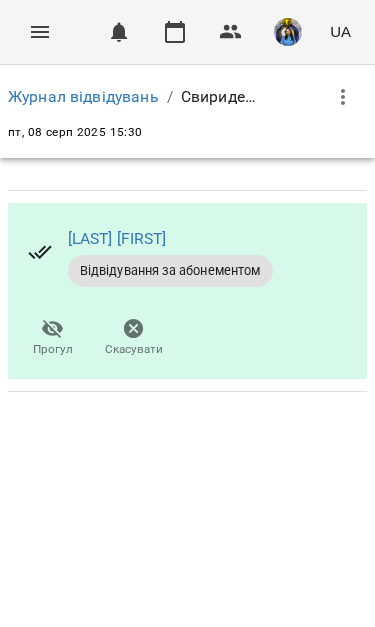click at bounding box center (40, 32) 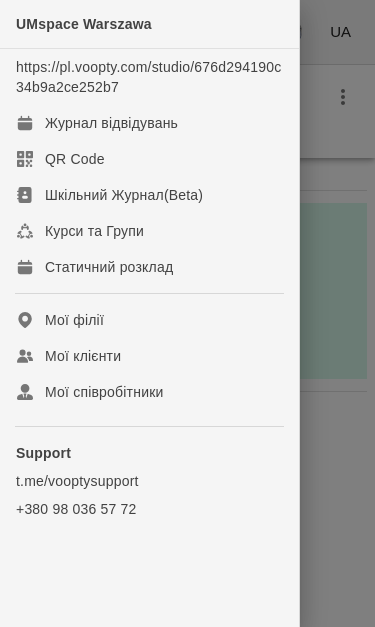click 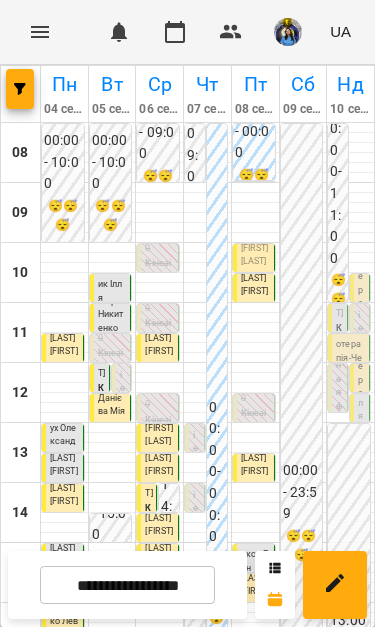 scroll, scrollTop: 54, scrollLeft: 0, axis: vertical 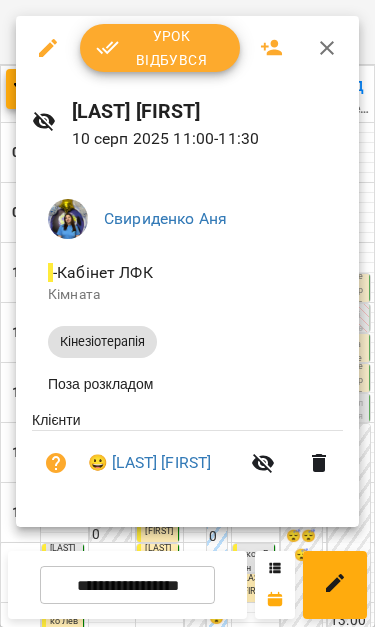 click 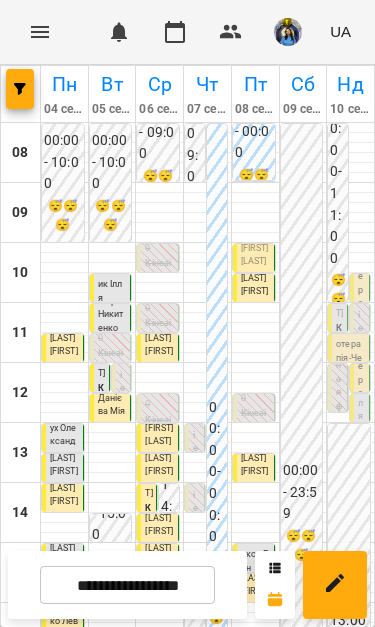 click on "11:00 0 Кінезіотерапія (Сливченко Владислав)" at bounding box center (360, 324) 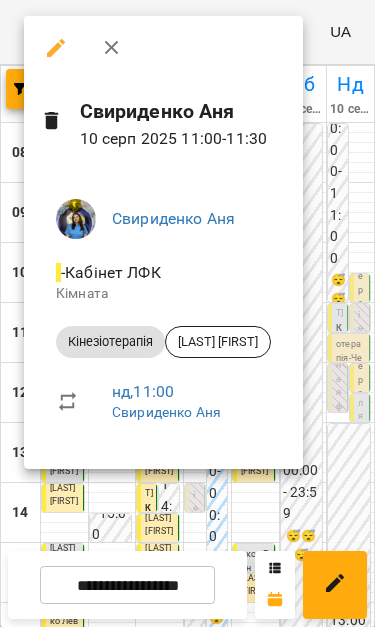 click at bounding box center (187, 313) 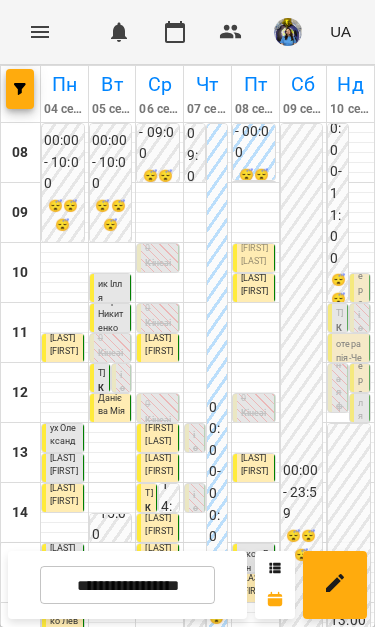 scroll, scrollTop: 139, scrollLeft: 0, axis: vertical 